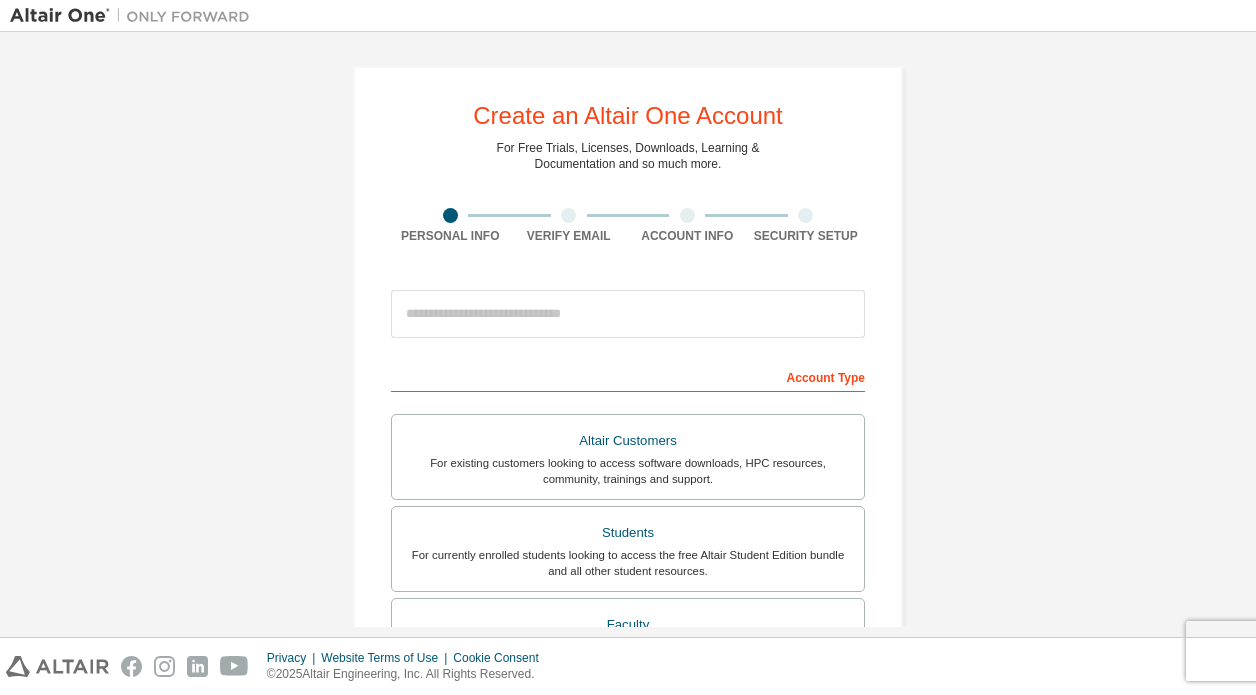 scroll, scrollTop: 0, scrollLeft: 0, axis: both 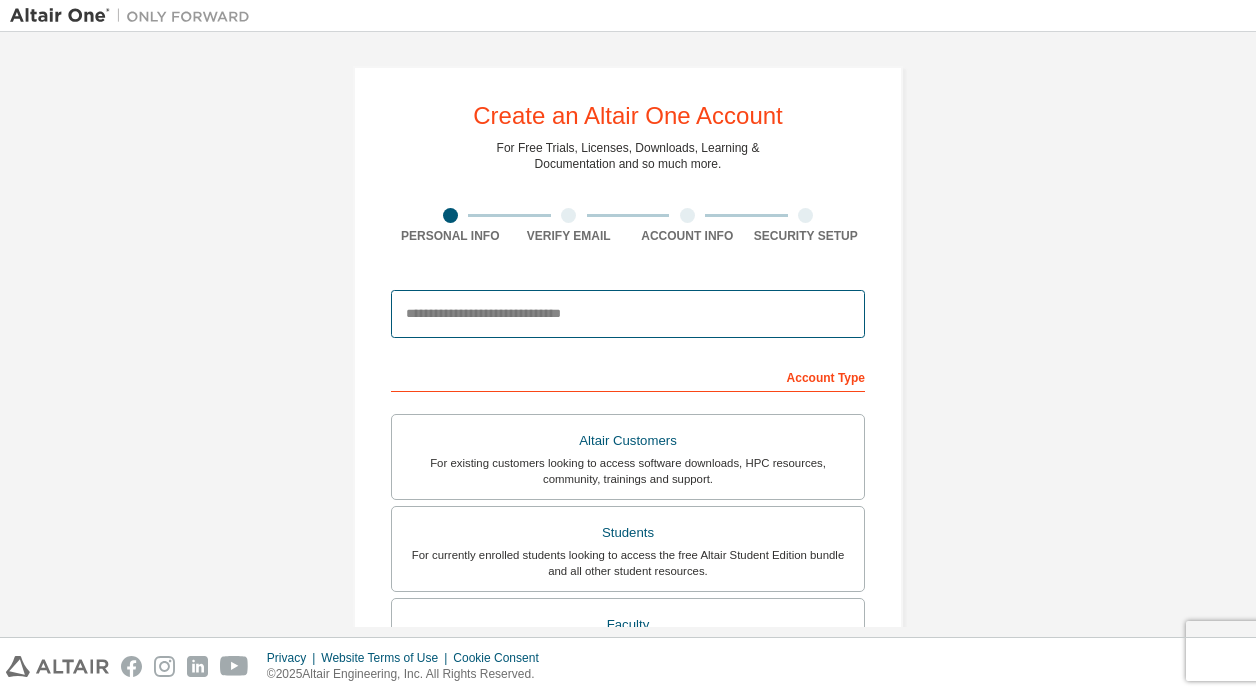 click at bounding box center [628, 314] 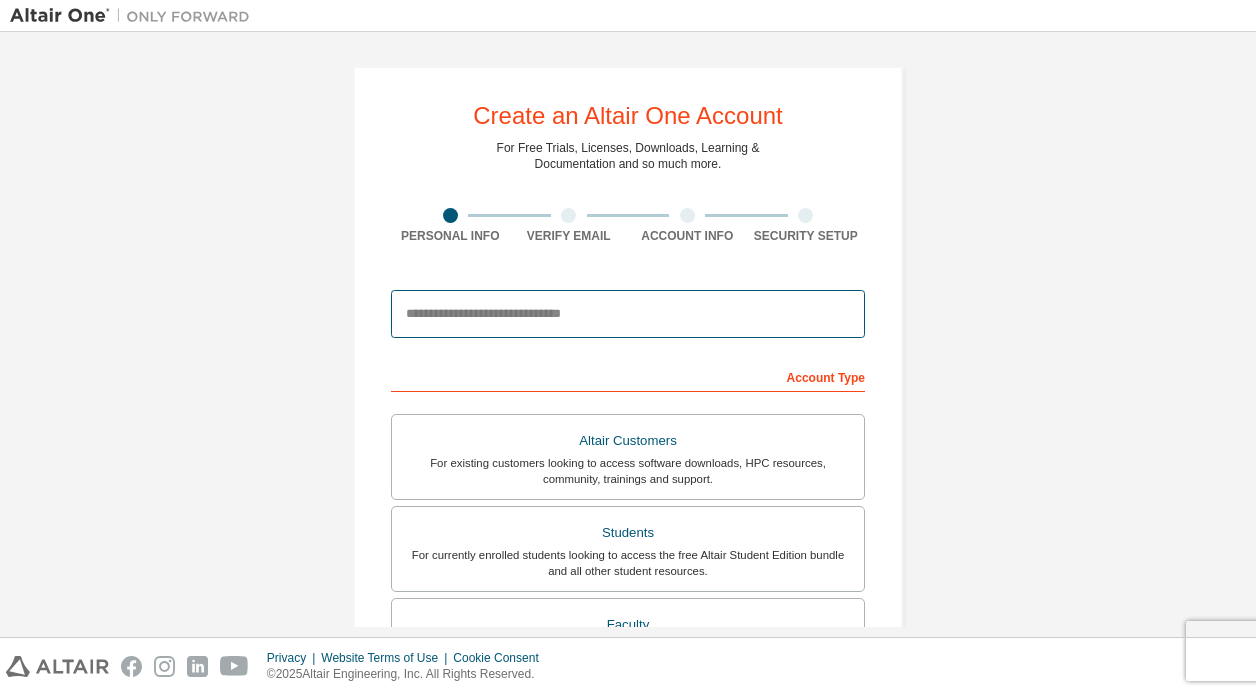 click at bounding box center [628, 314] 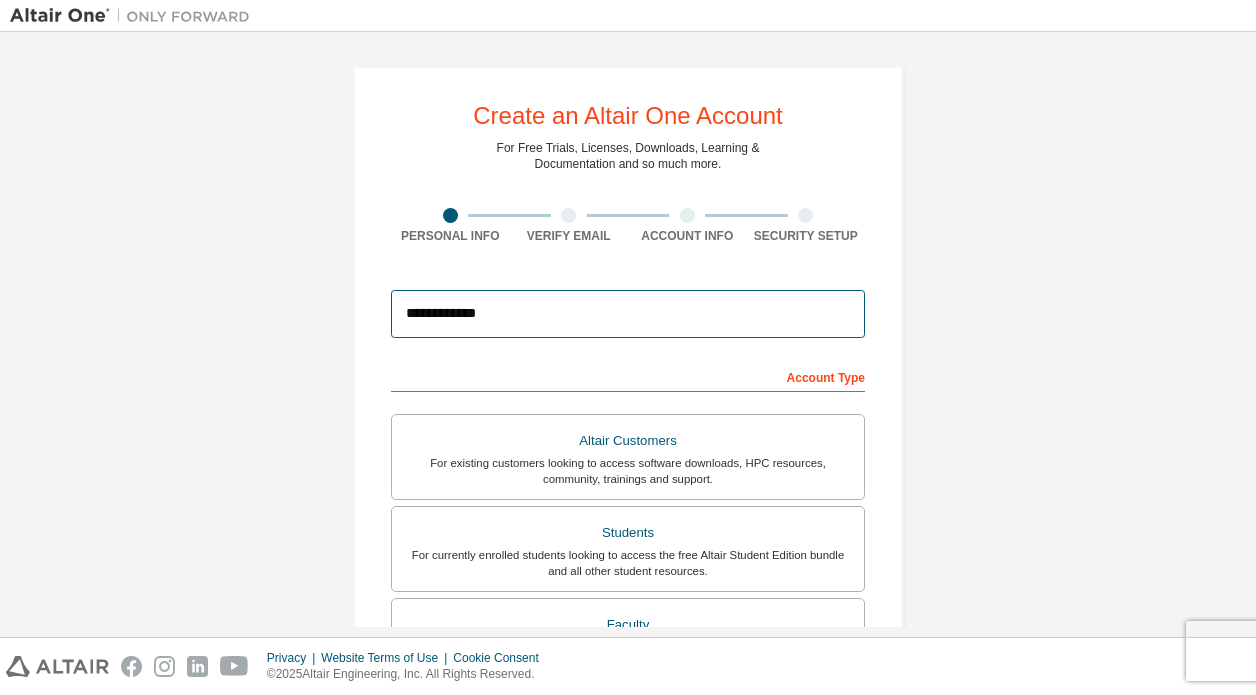 type on "**********" 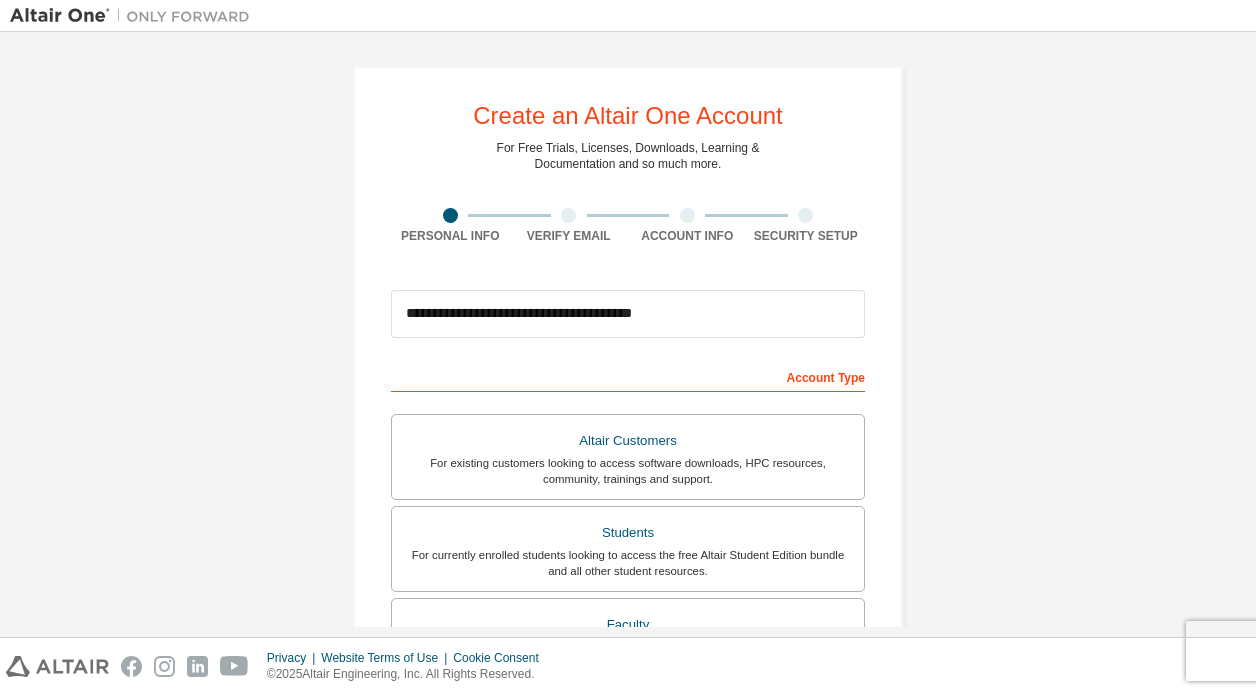 type on "******" 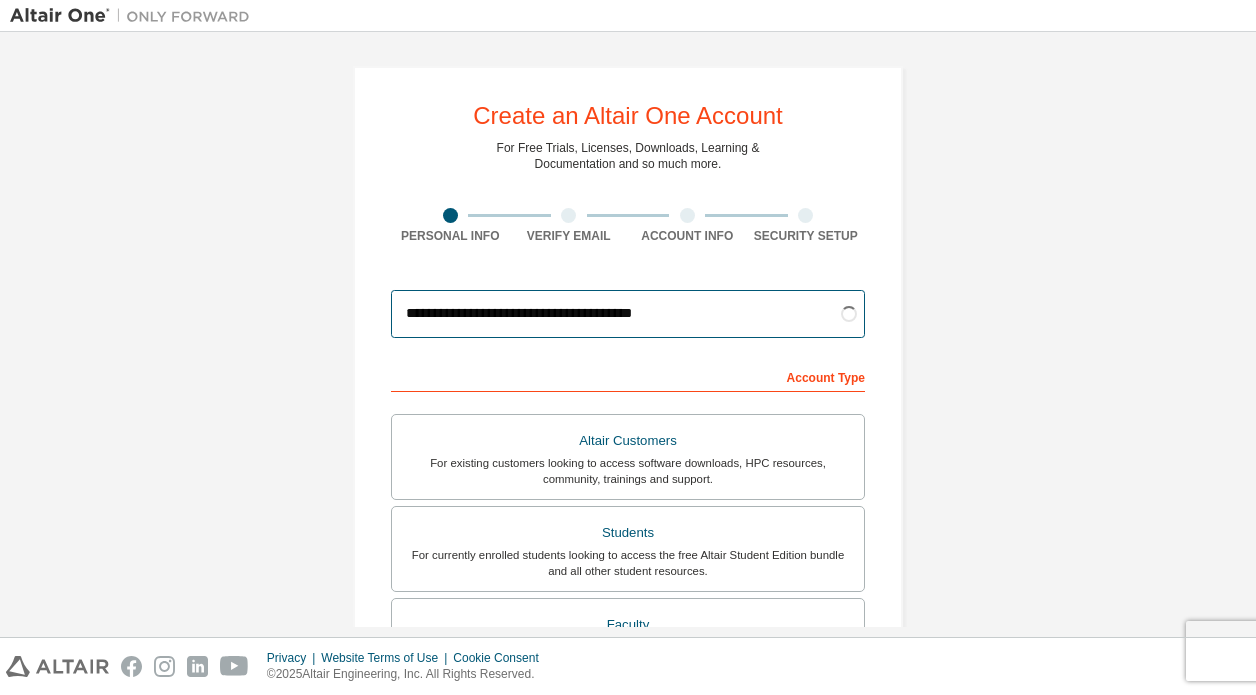 click on "**********" at bounding box center [628, 314] 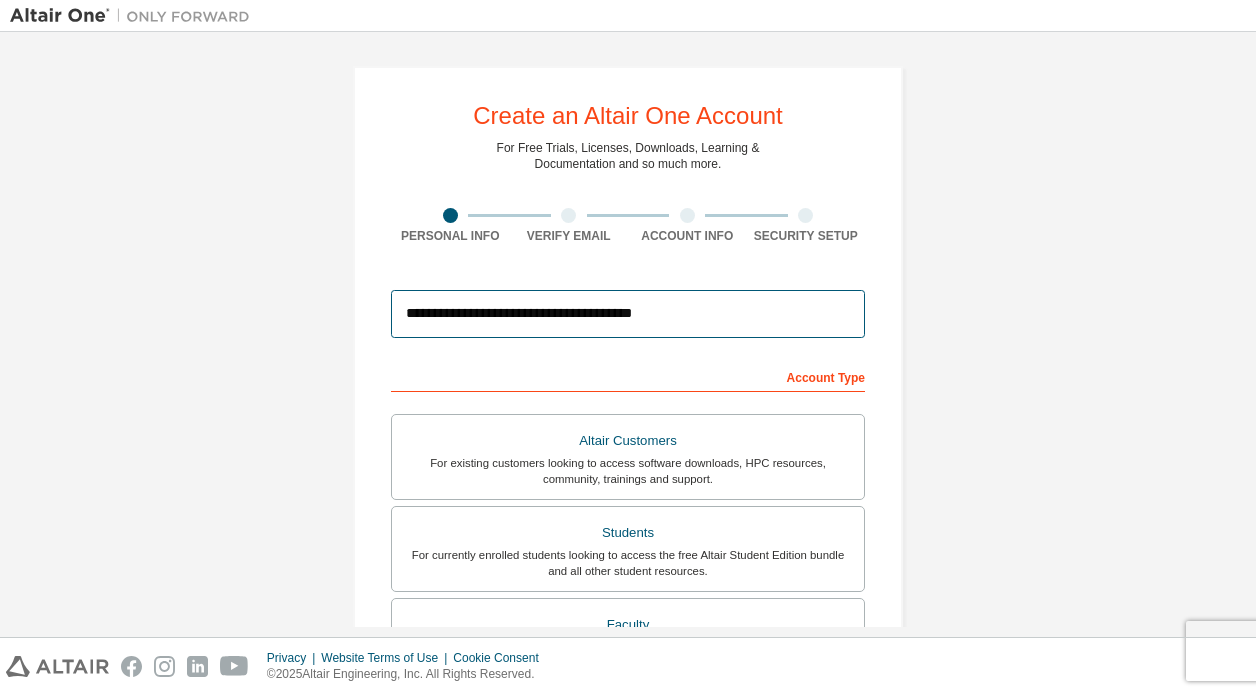 click on "**********" at bounding box center [628, 314] 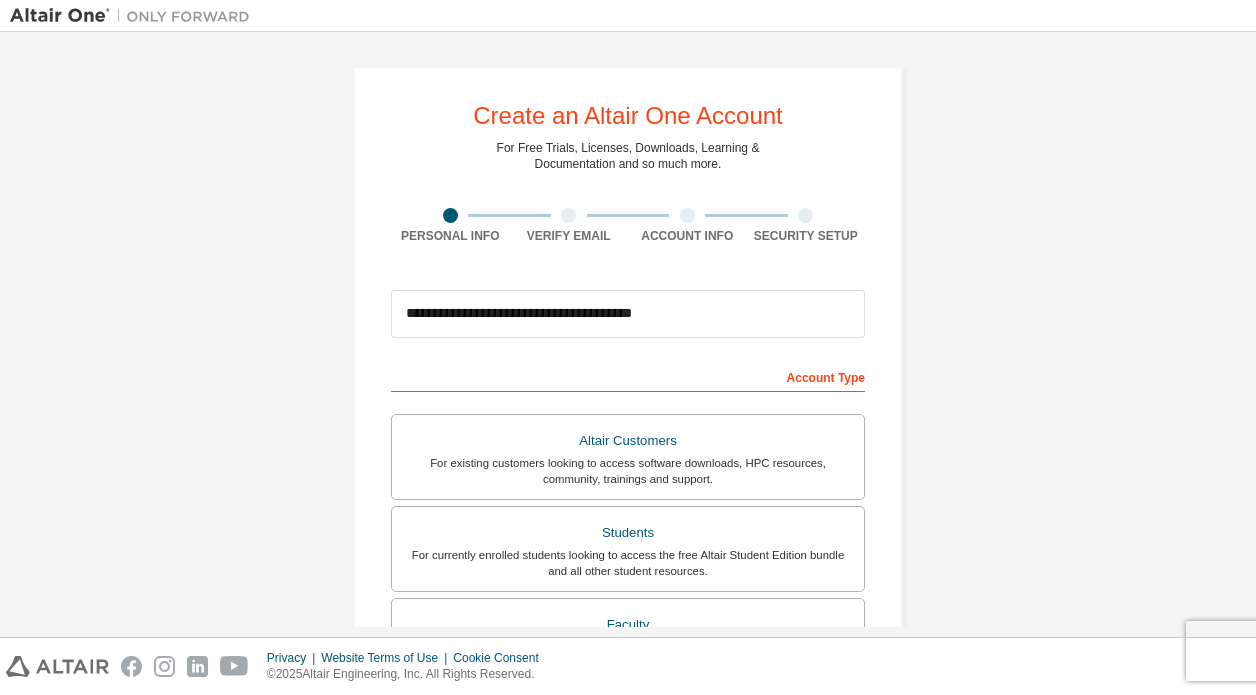 click on "**********" at bounding box center [628, 571] 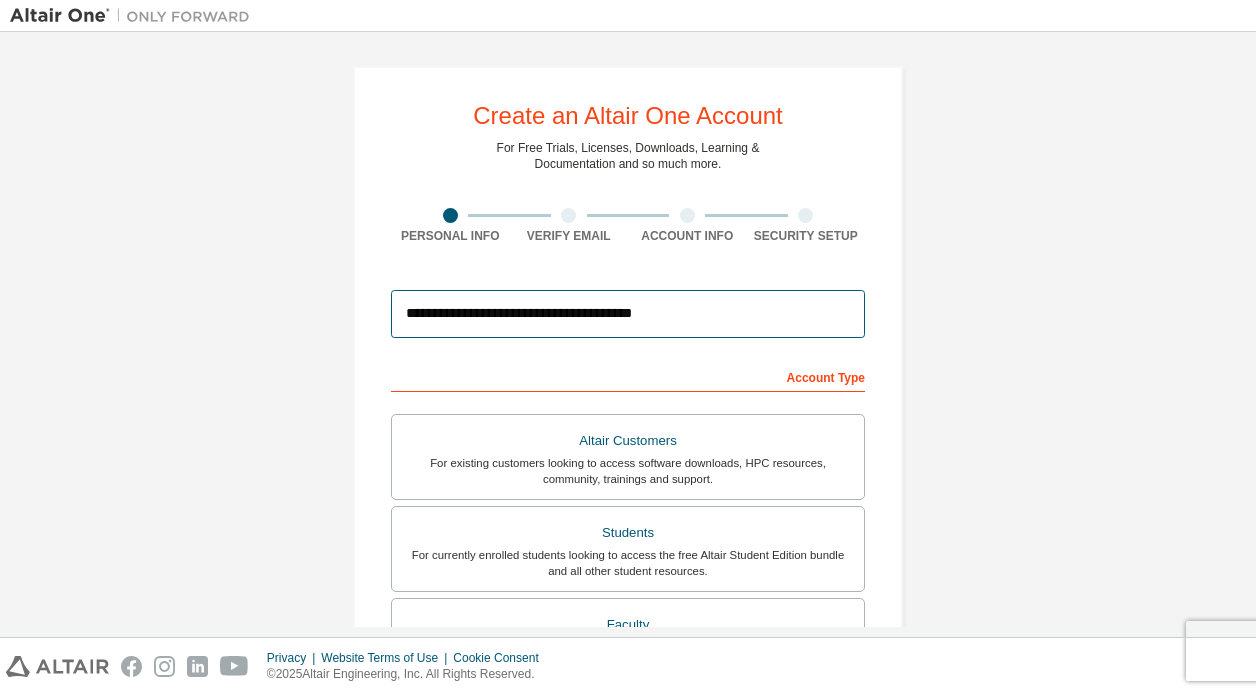 drag, startPoint x: 745, startPoint y: 322, endPoint x: 369, endPoint y: 321, distance: 376.00134 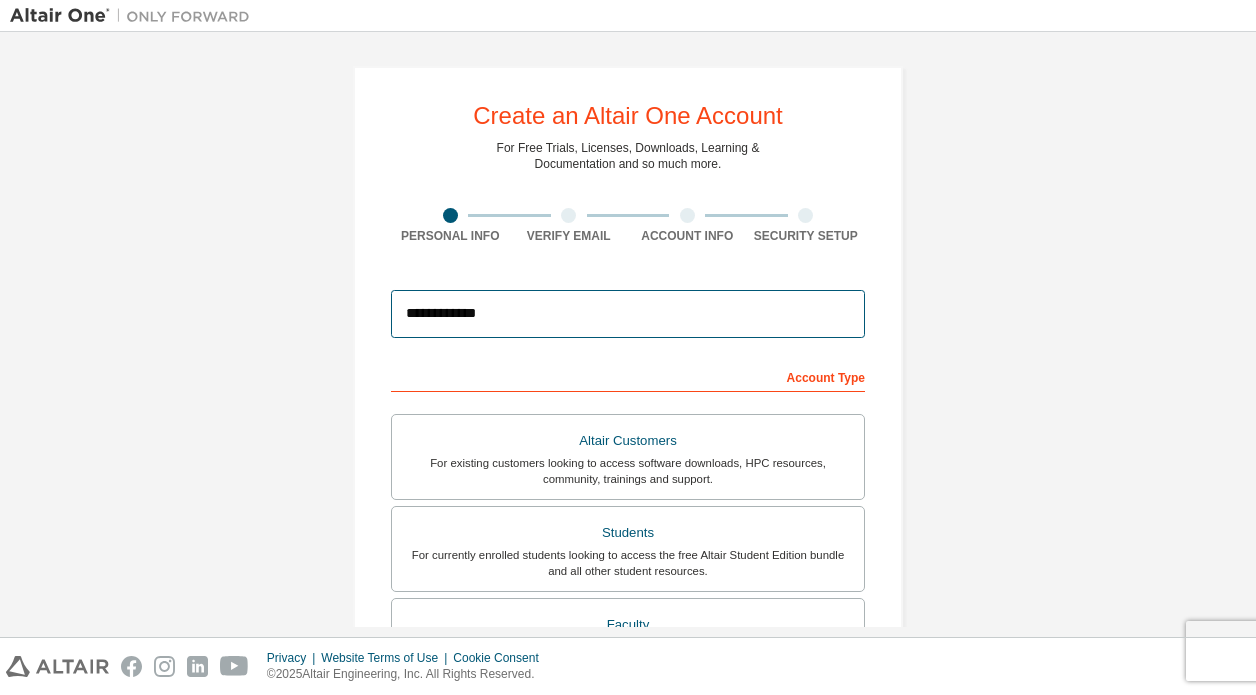 type 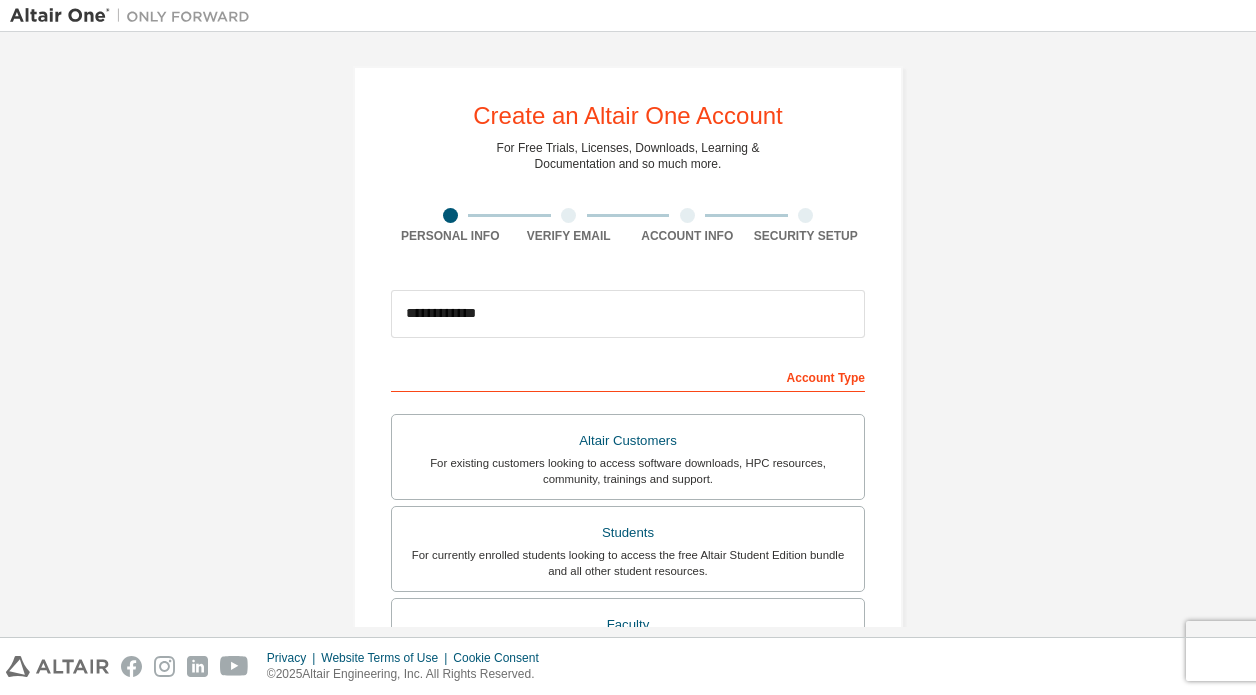 type 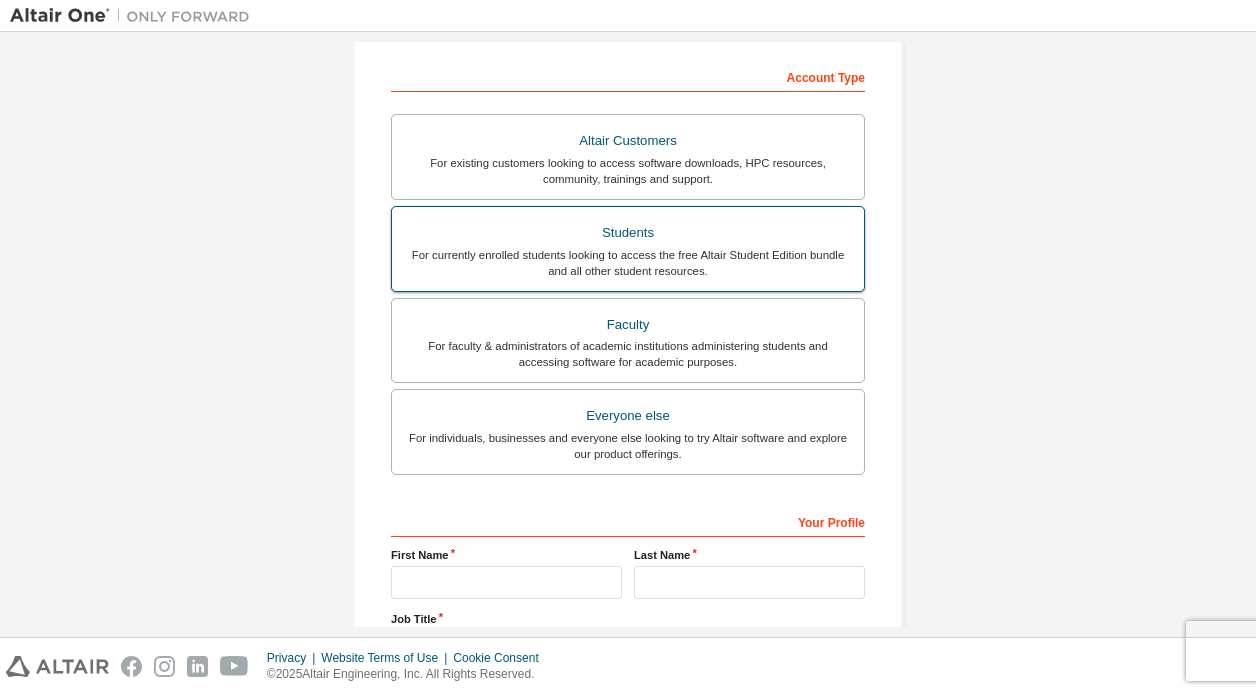 click on "Students" at bounding box center [628, 233] 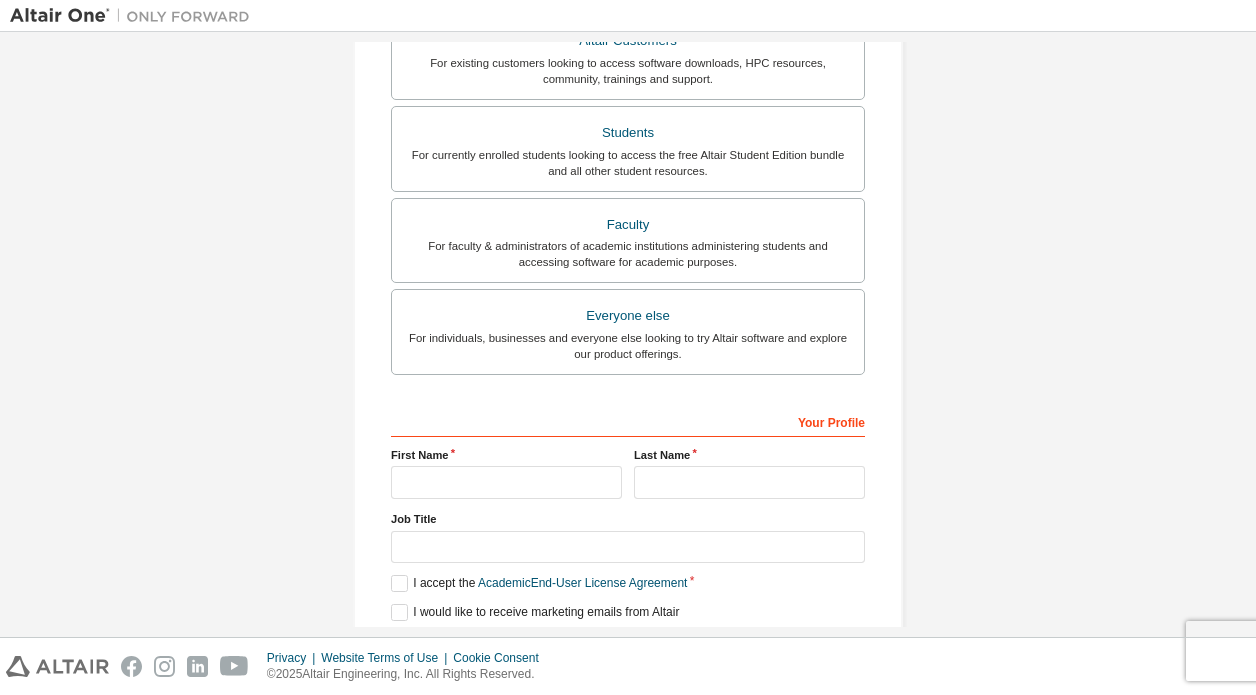 scroll, scrollTop: 474, scrollLeft: 0, axis: vertical 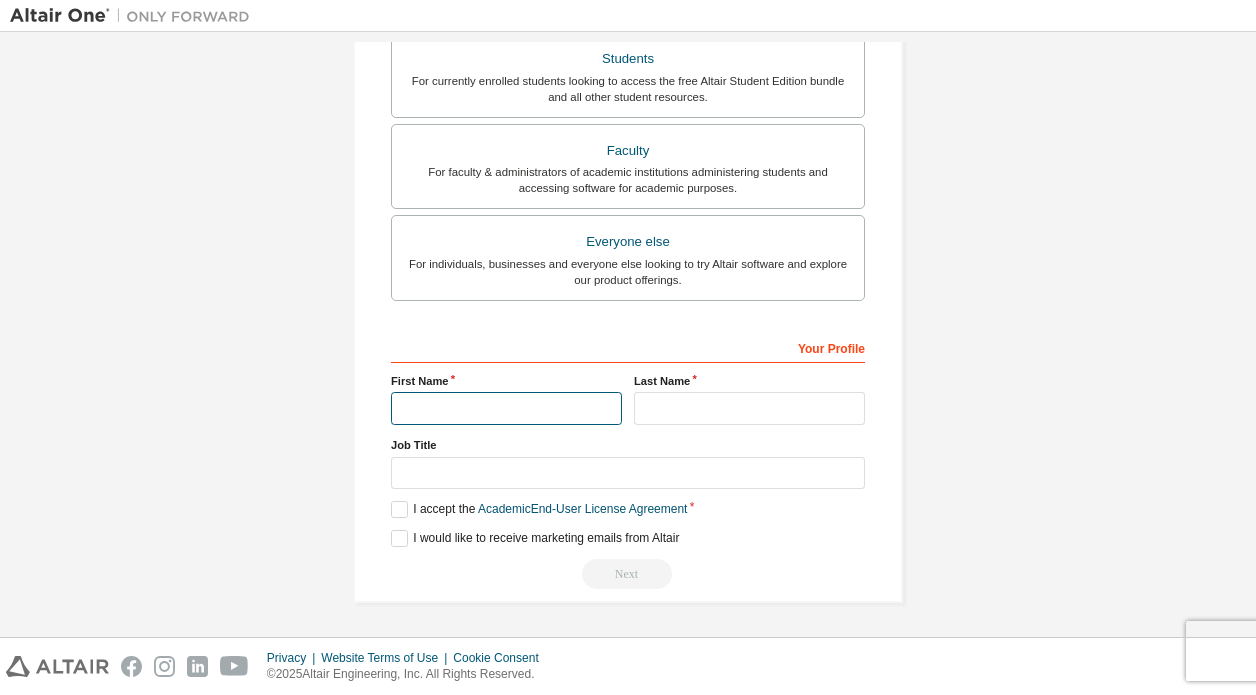 click at bounding box center [506, 408] 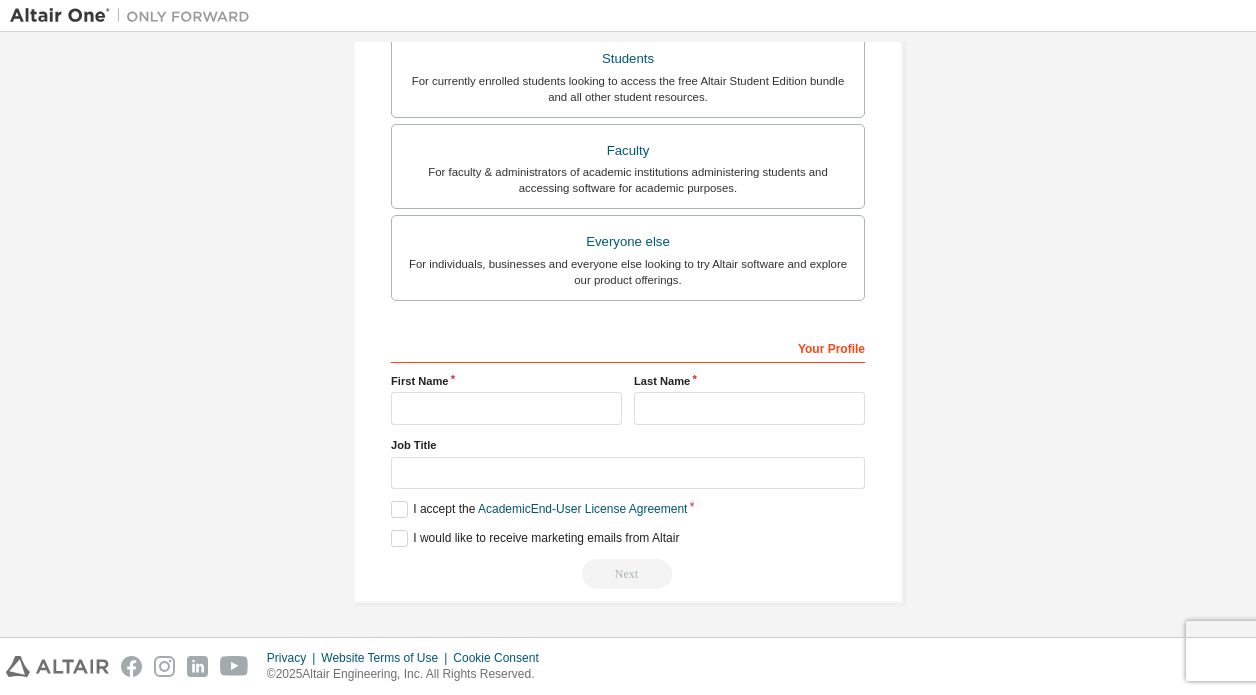 click on "**********" at bounding box center [628, 97] 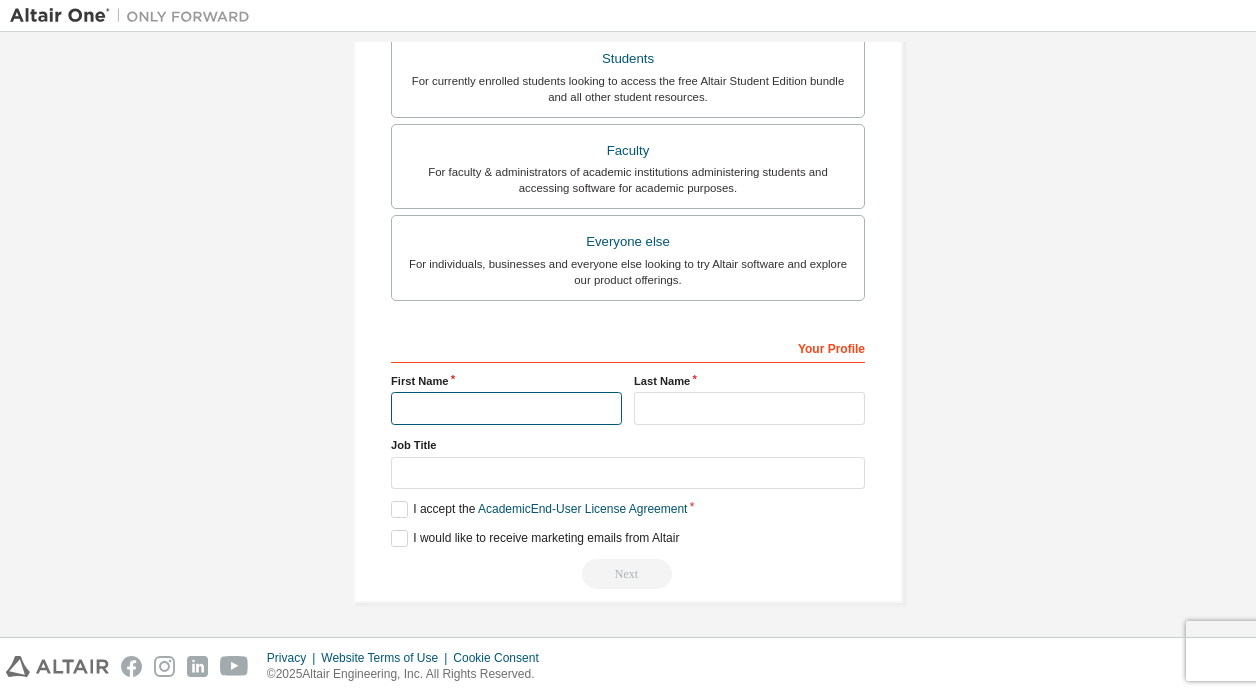 click at bounding box center [506, 408] 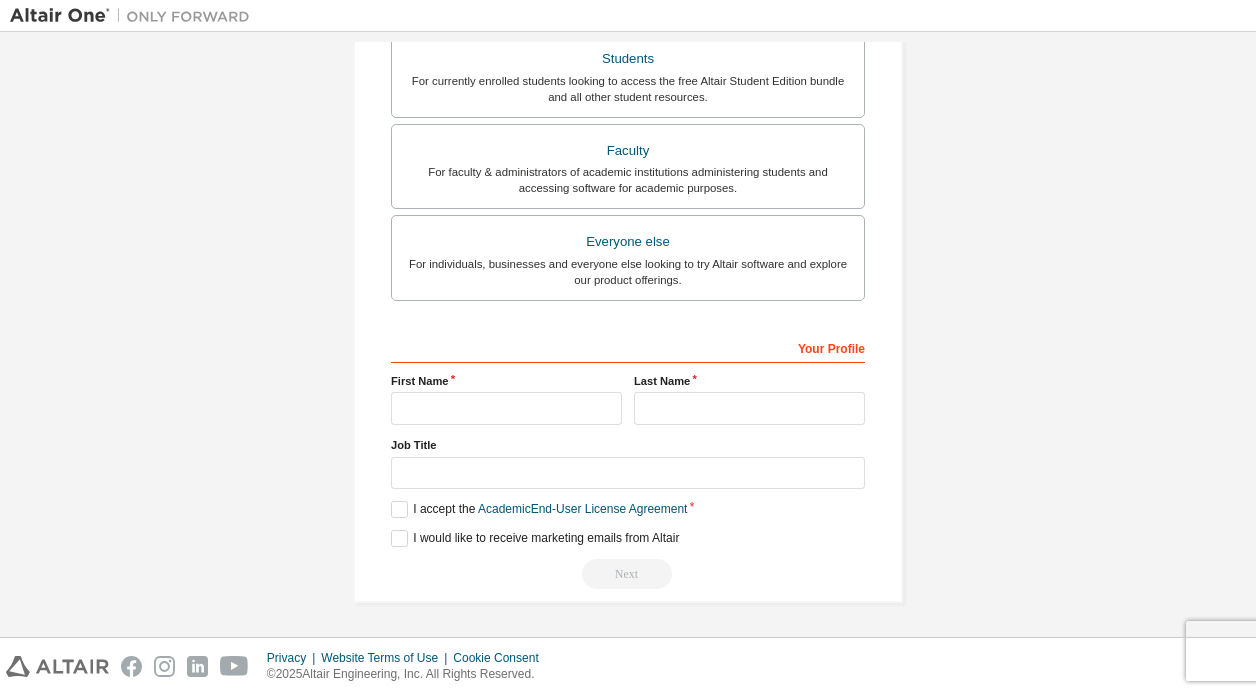 click on "**********" at bounding box center [628, 97] 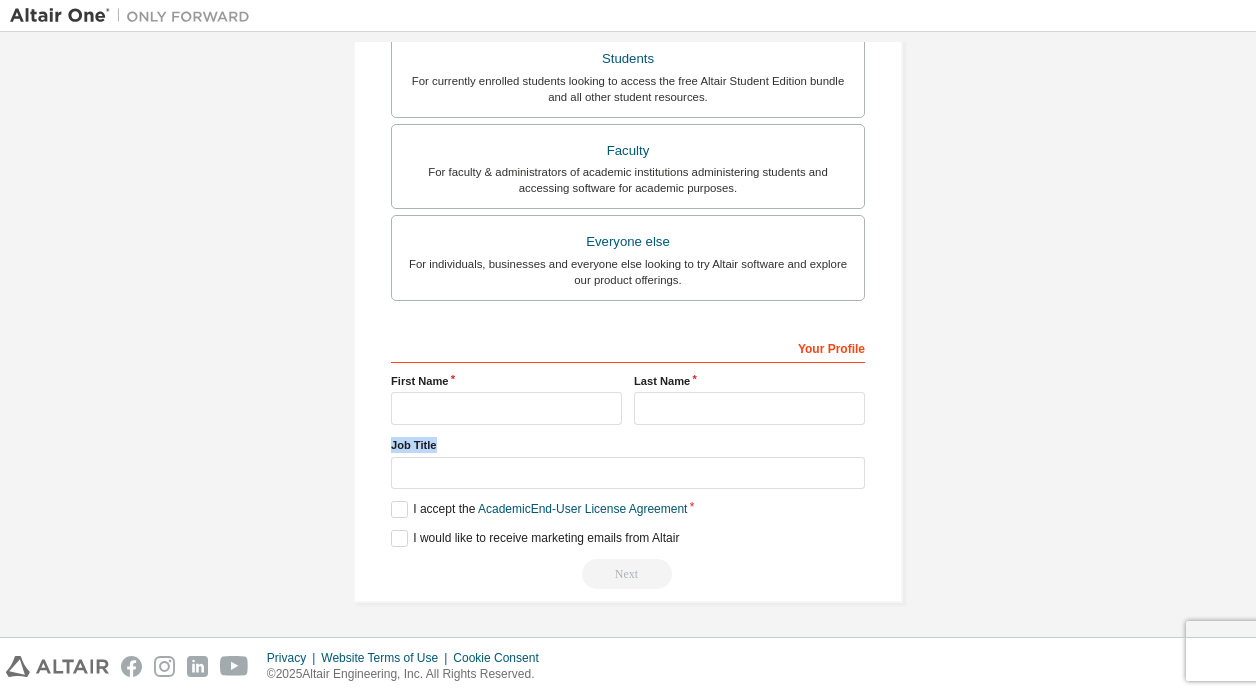 drag, startPoint x: 185, startPoint y: 694, endPoint x: 1075, endPoint y: 426, distance: 929.4751 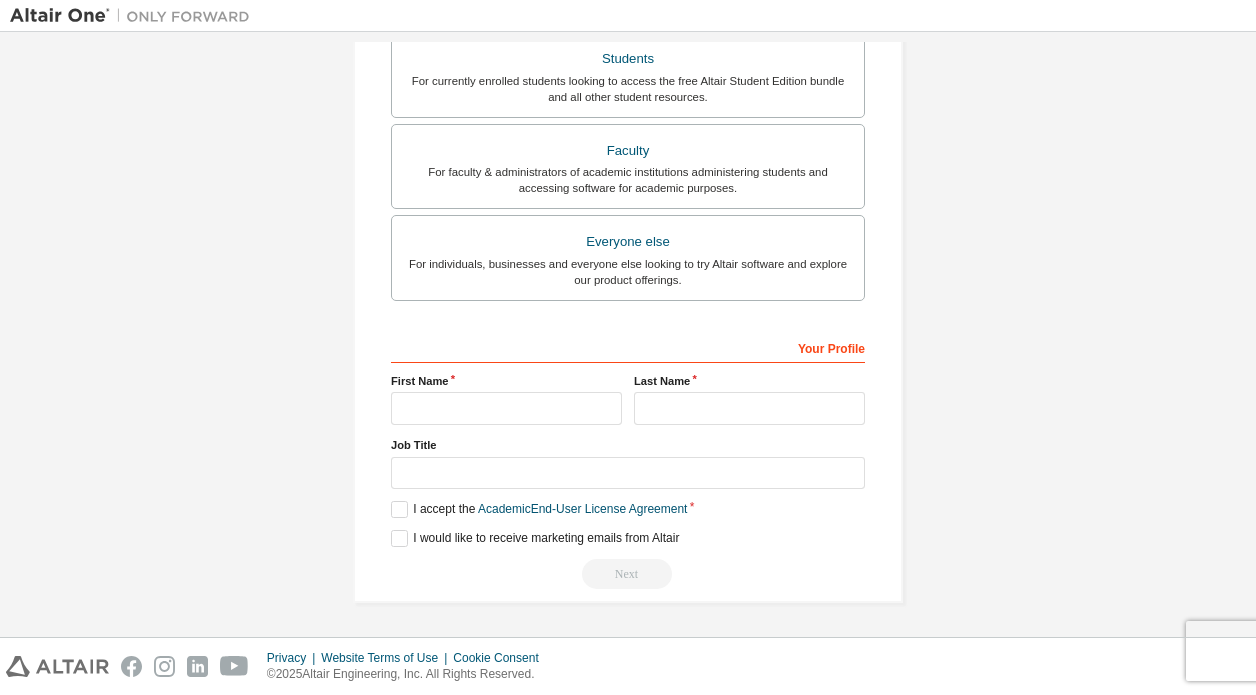 click on "**********" at bounding box center [628, 97] 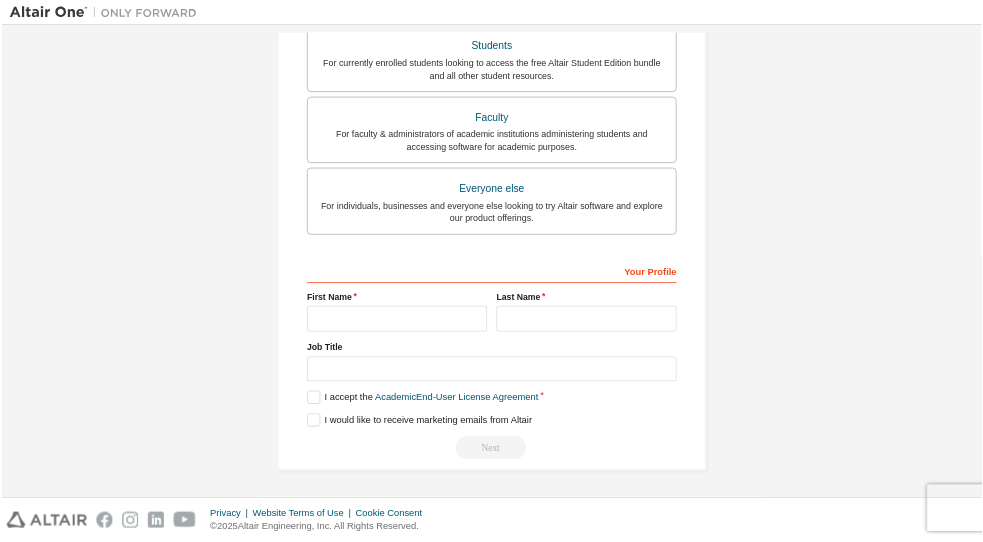 scroll, scrollTop: 74, scrollLeft: 0, axis: vertical 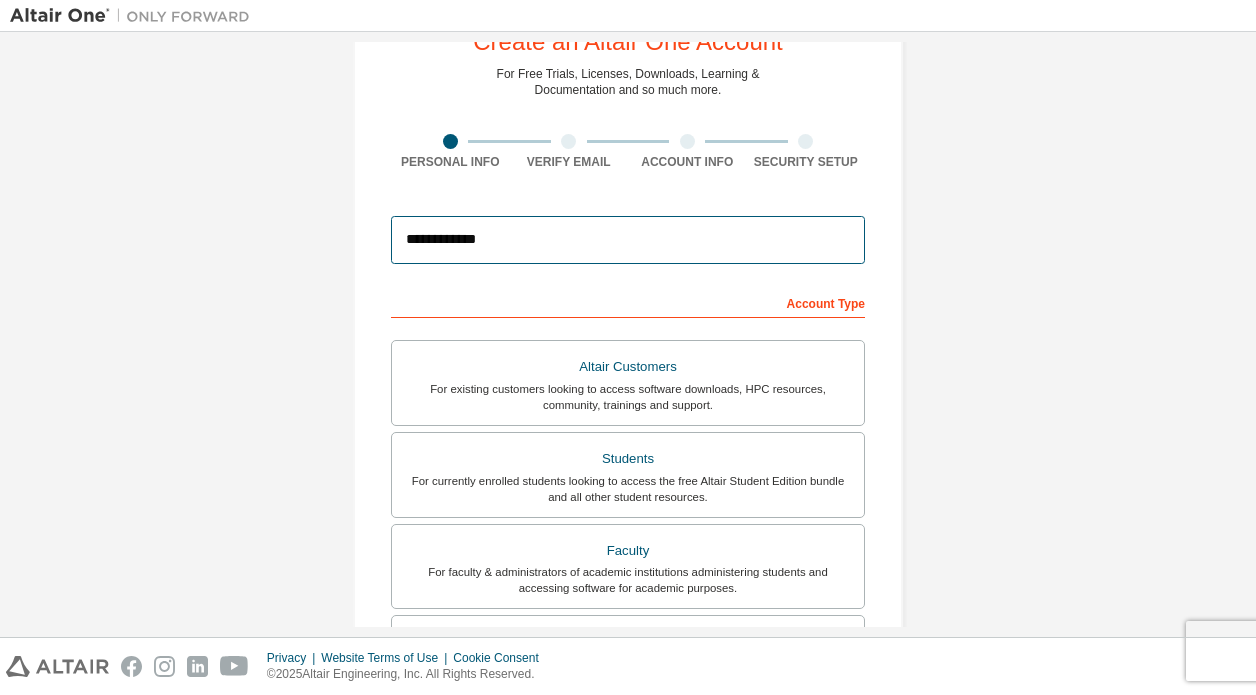 click on "**********" at bounding box center (628, 240) 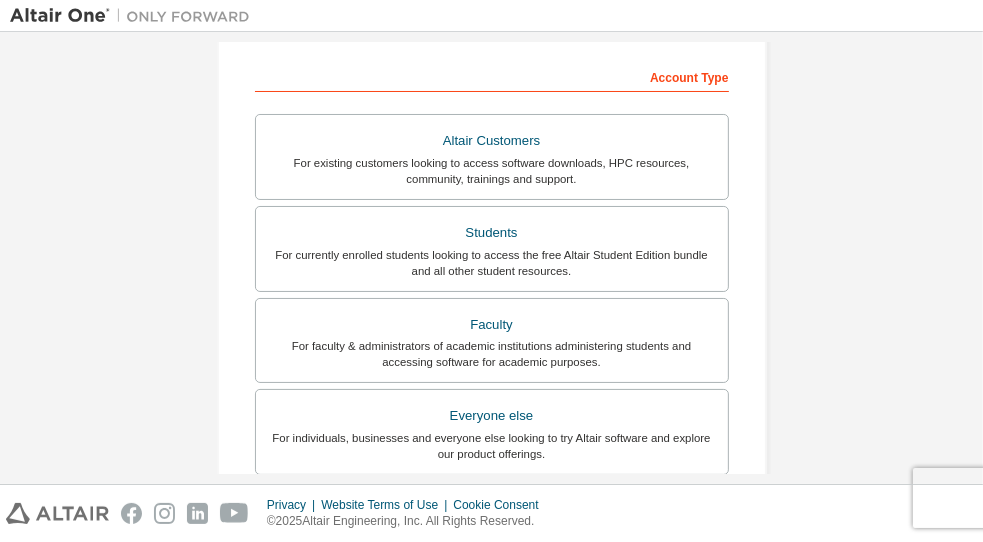 scroll, scrollTop: 100, scrollLeft: 0, axis: vertical 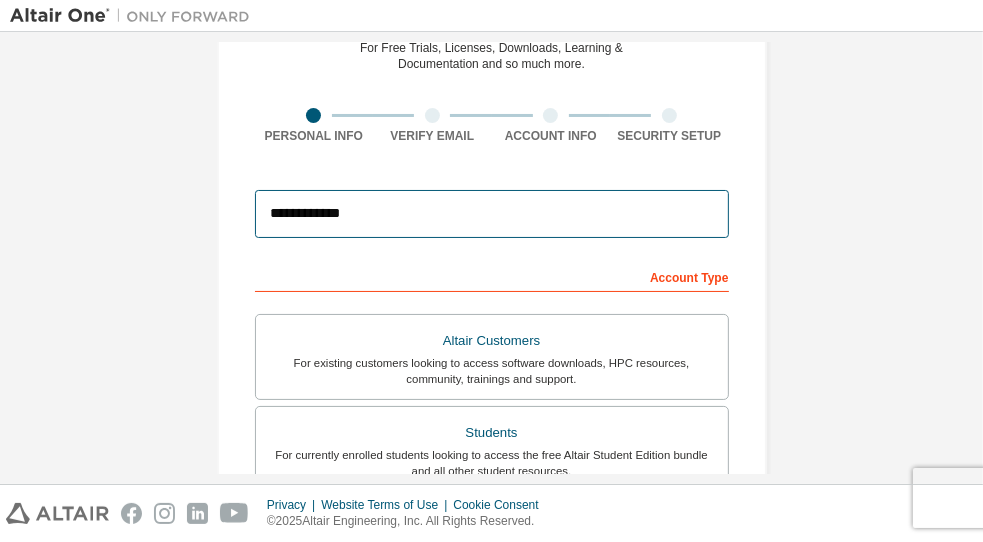 click on "**********" at bounding box center (492, 214) 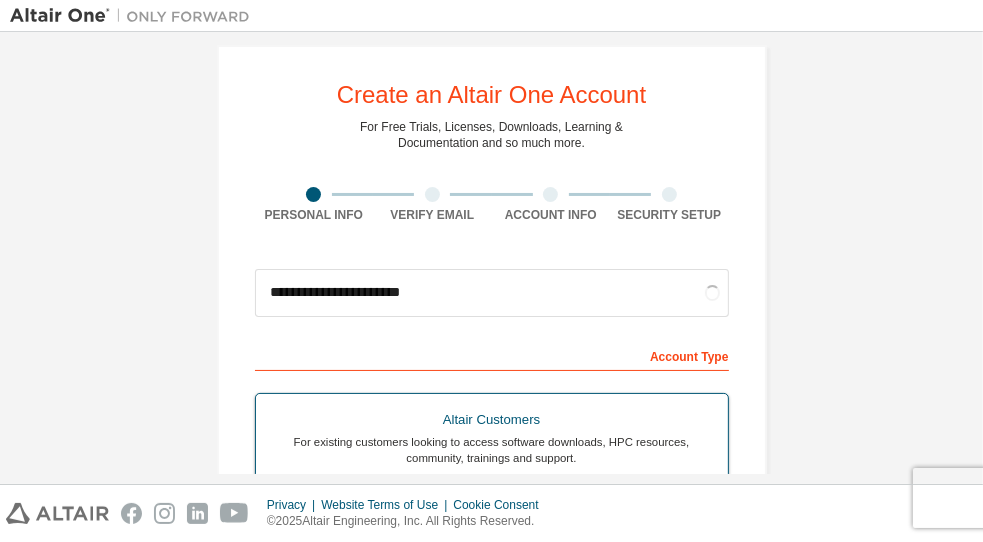 scroll, scrollTop: 121, scrollLeft: 0, axis: vertical 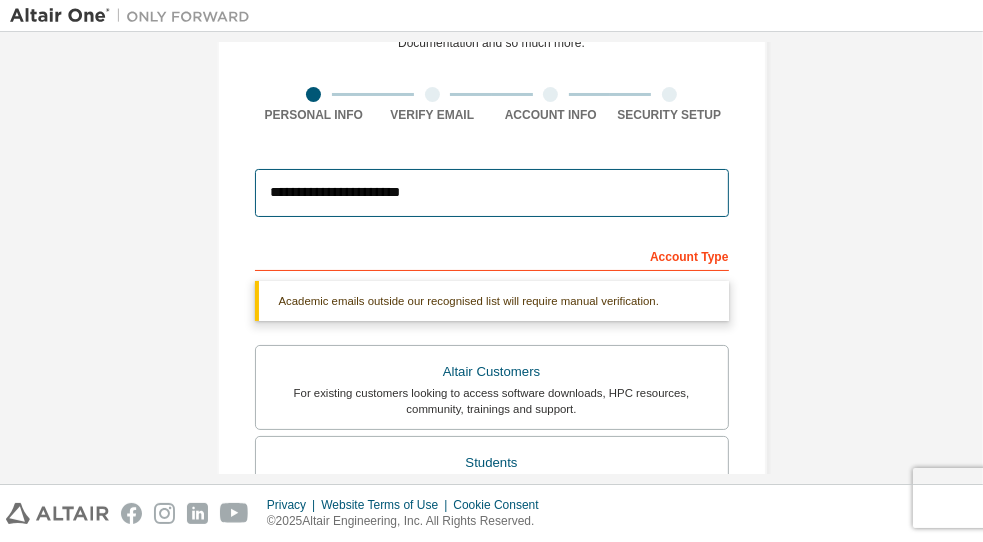 click on "**********" at bounding box center (492, 193) 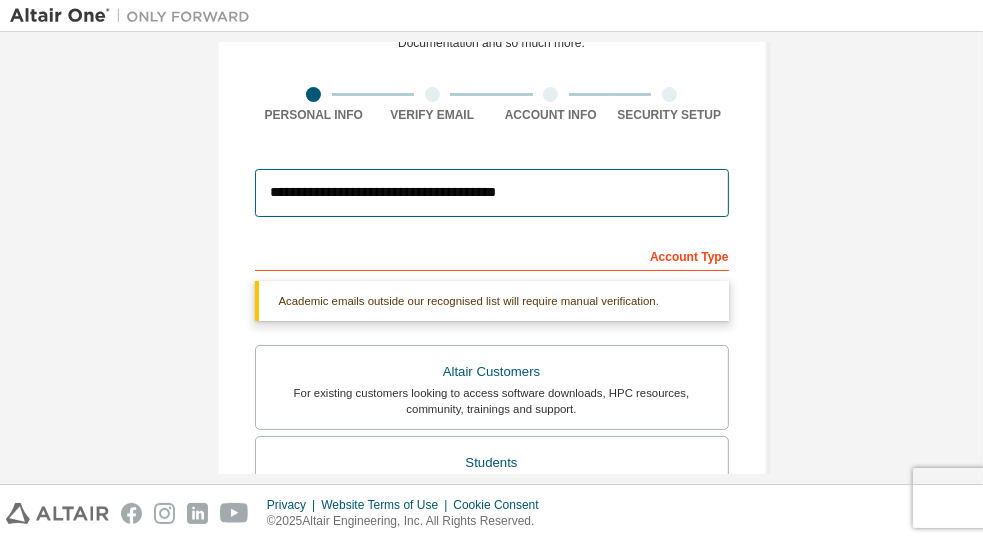 type on "**********" 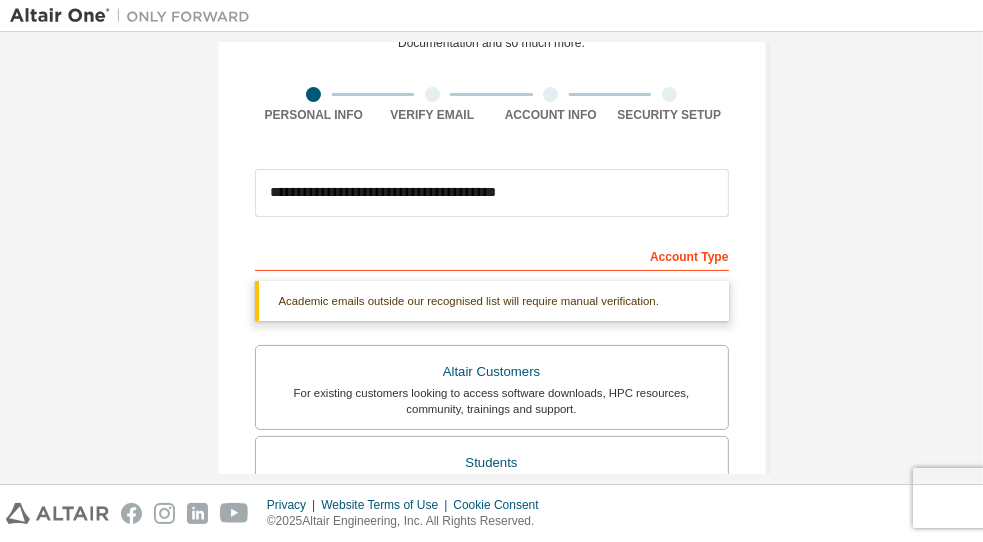 click on "**********" at bounding box center [491, 476] 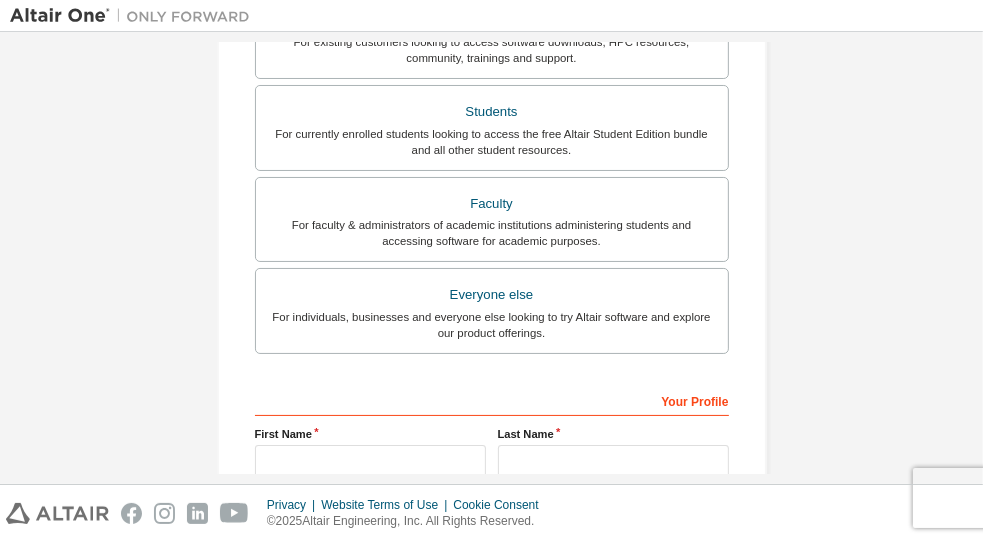 scroll, scrollTop: 321, scrollLeft: 0, axis: vertical 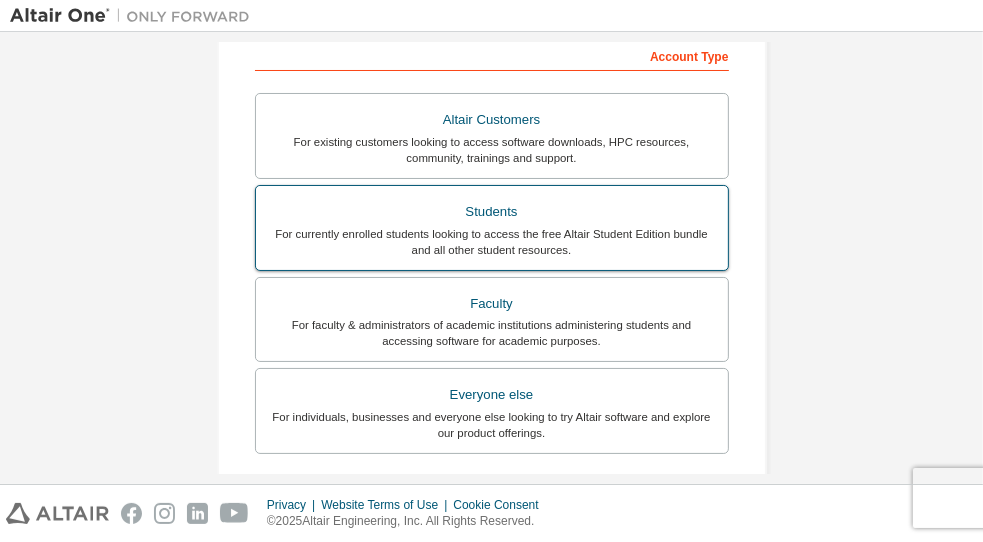 click on "For currently enrolled students looking to access the free Altair Student Edition bundle and all other student resources." at bounding box center (492, 242) 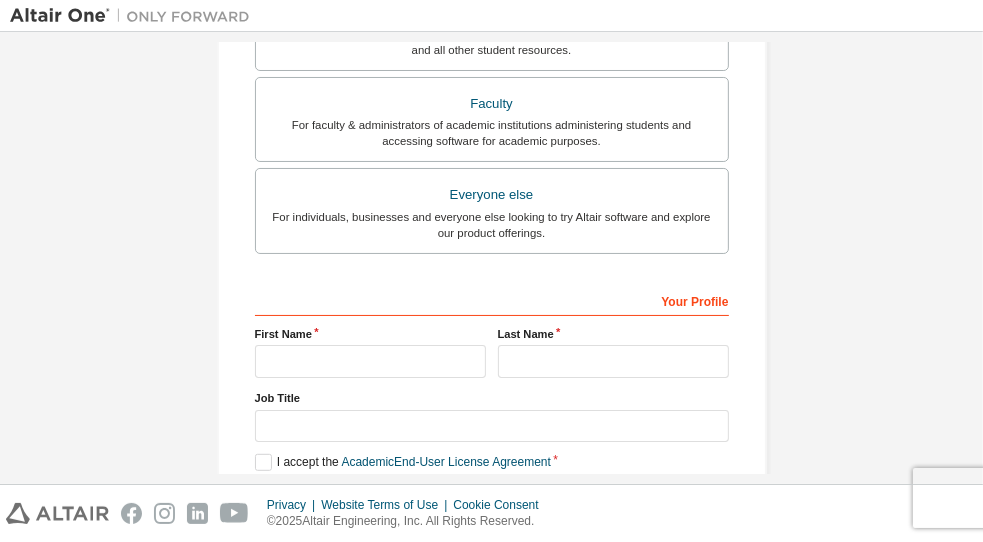 scroll, scrollTop: 621, scrollLeft: 0, axis: vertical 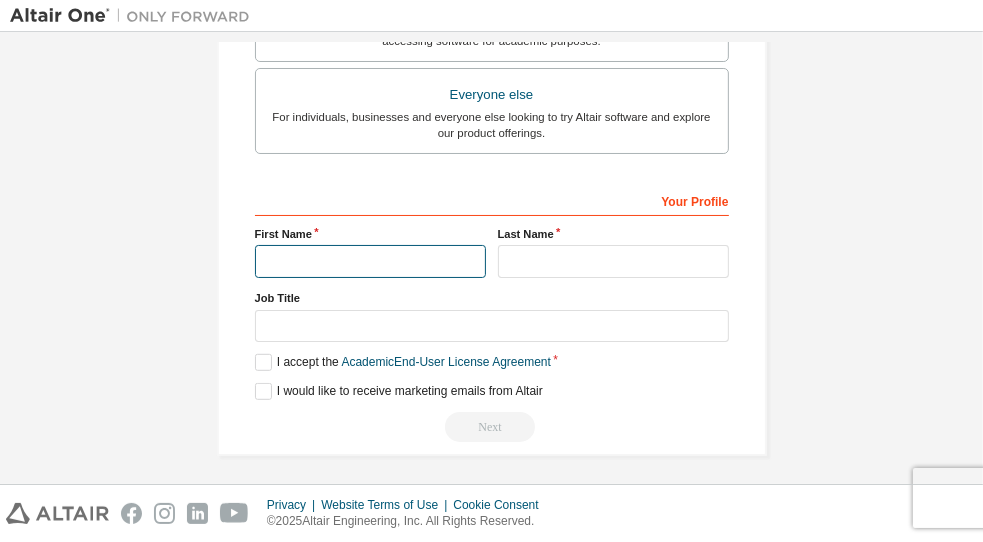 click at bounding box center (370, 261) 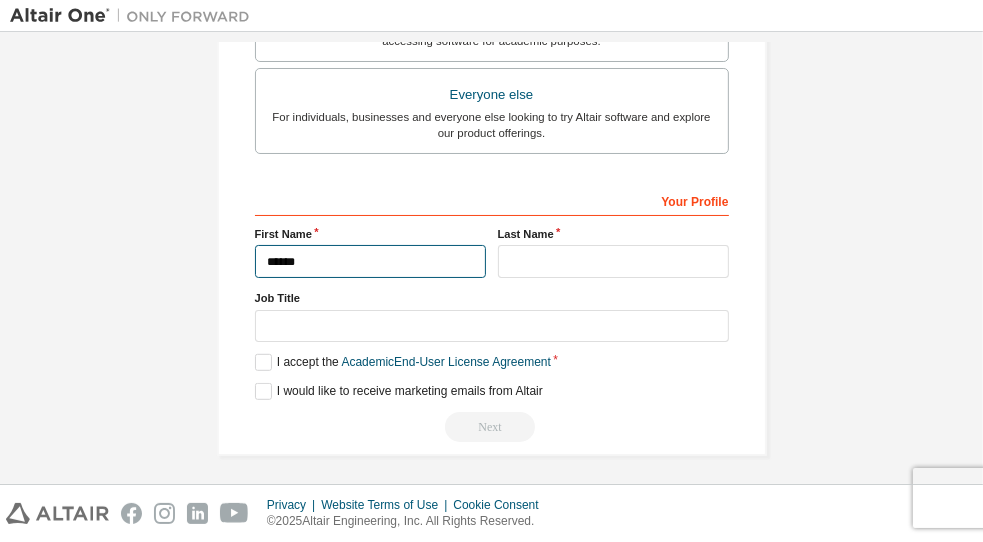 type on "******" 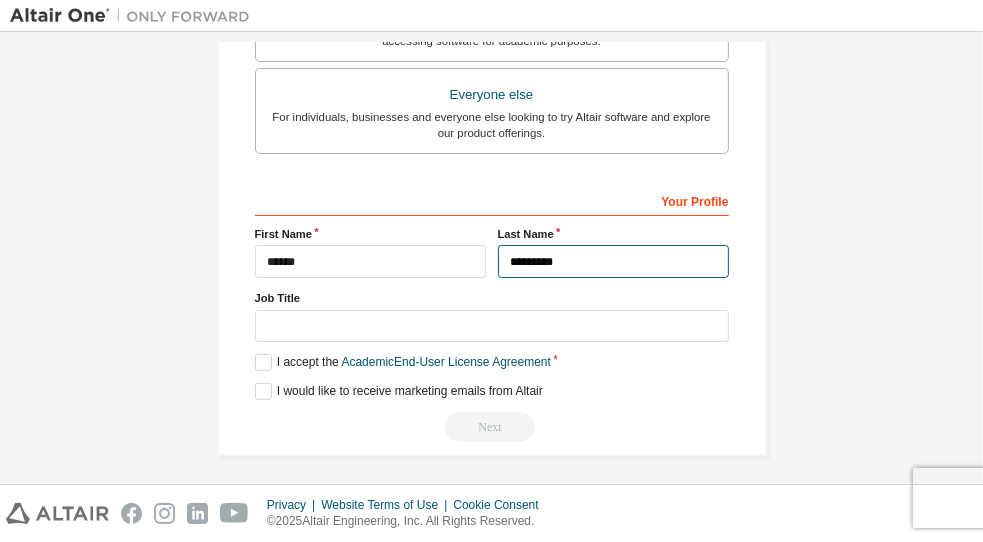 type on "*********" 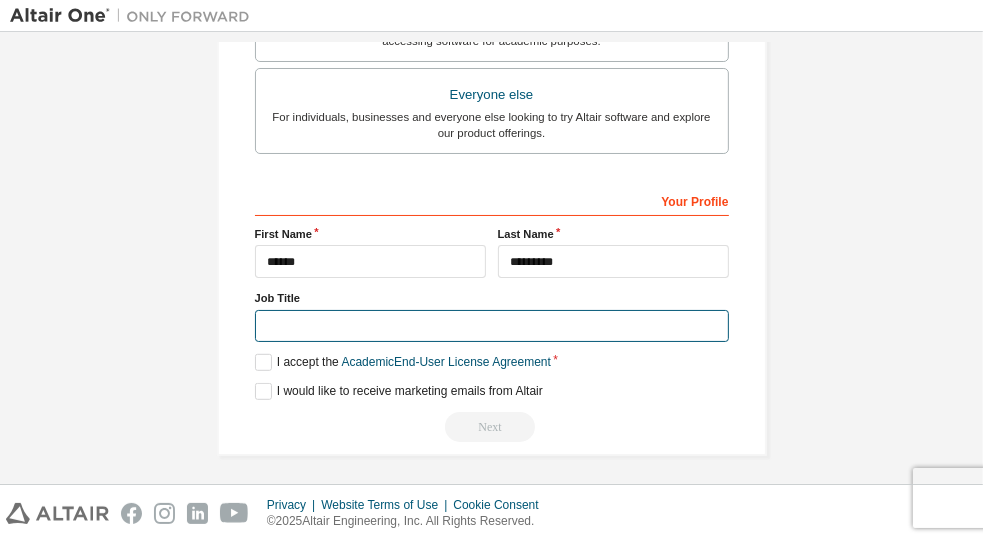 click at bounding box center [492, 326] 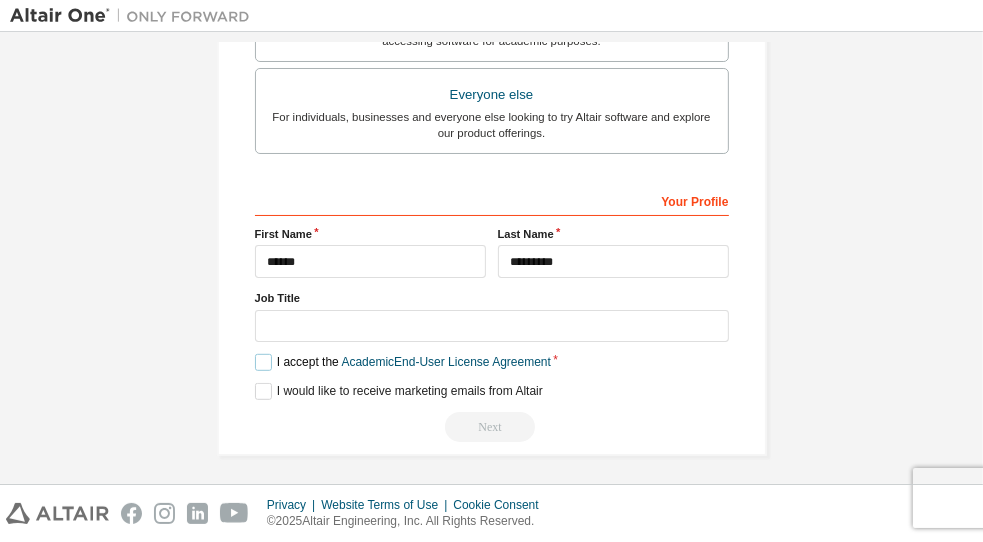 click on "I accept the   Academic   End-User License Agreement" at bounding box center [403, 362] 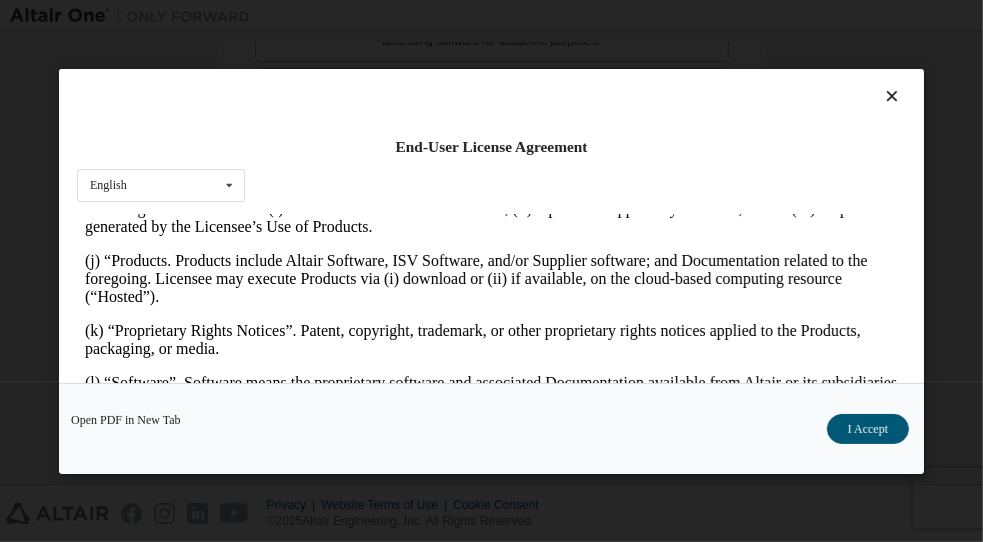 scroll, scrollTop: 1100, scrollLeft: 0, axis: vertical 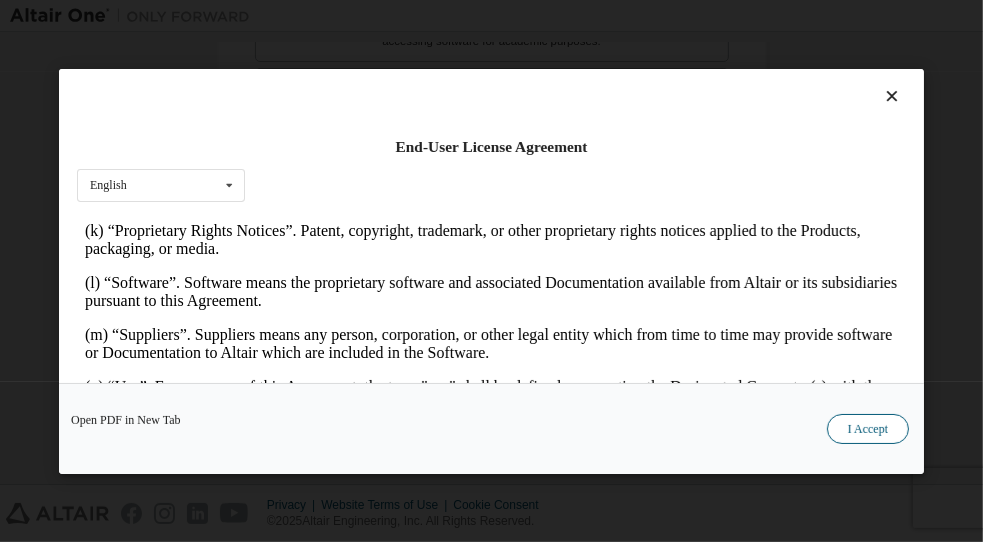 click on "I Accept" at bounding box center (868, 428) 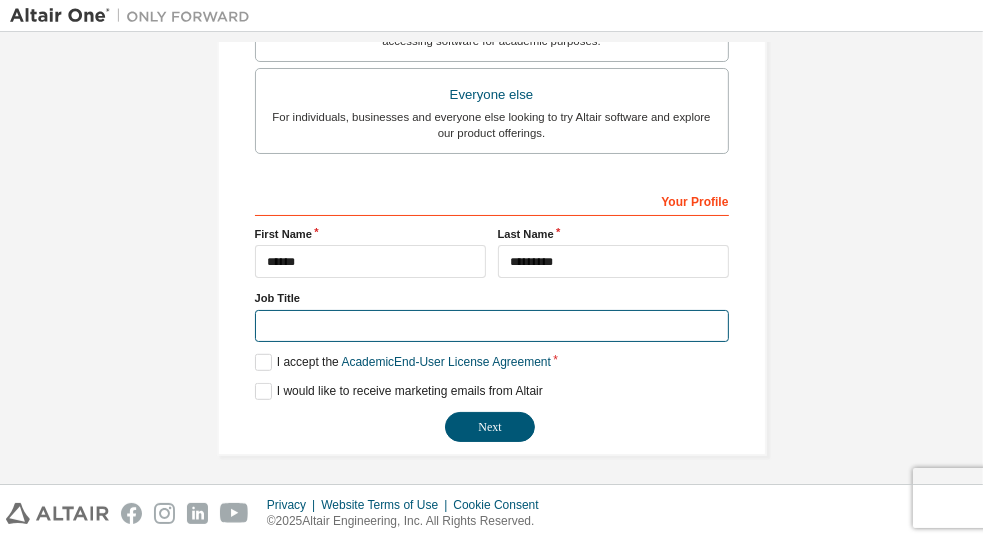click at bounding box center [492, 326] 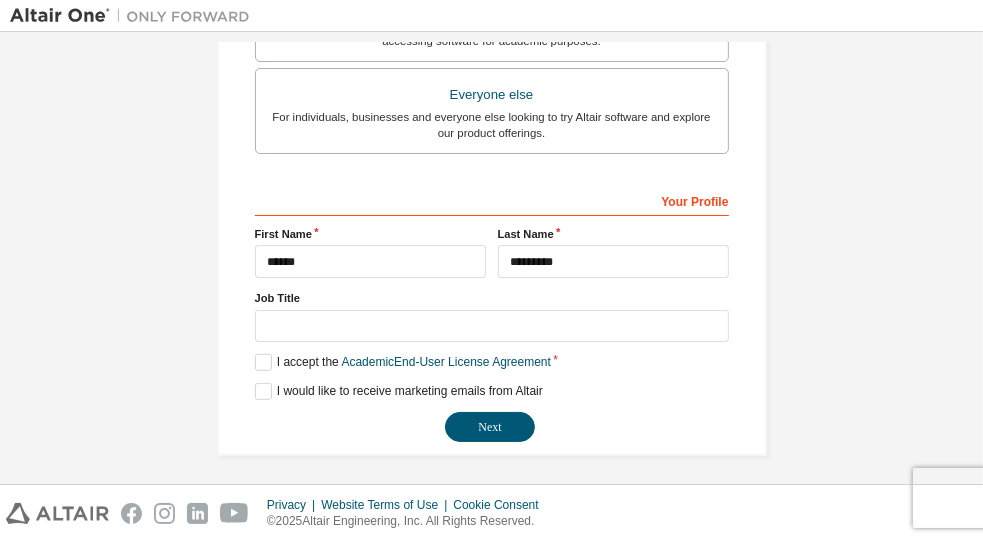 click on "**********" at bounding box center (491, -50) 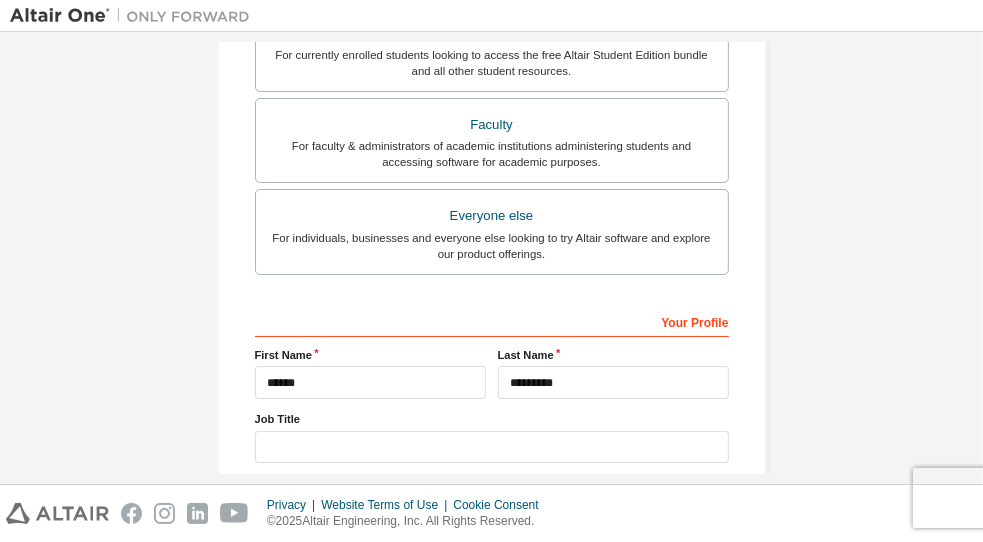 scroll, scrollTop: 622, scrollLeft: 0, axis: vertical 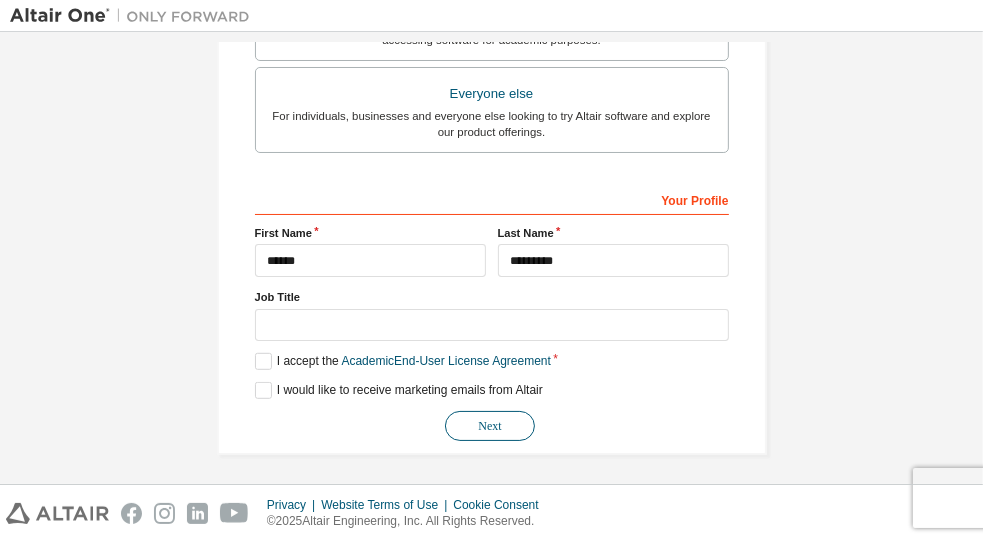 click on "Next" at bounding box center (490, 426) 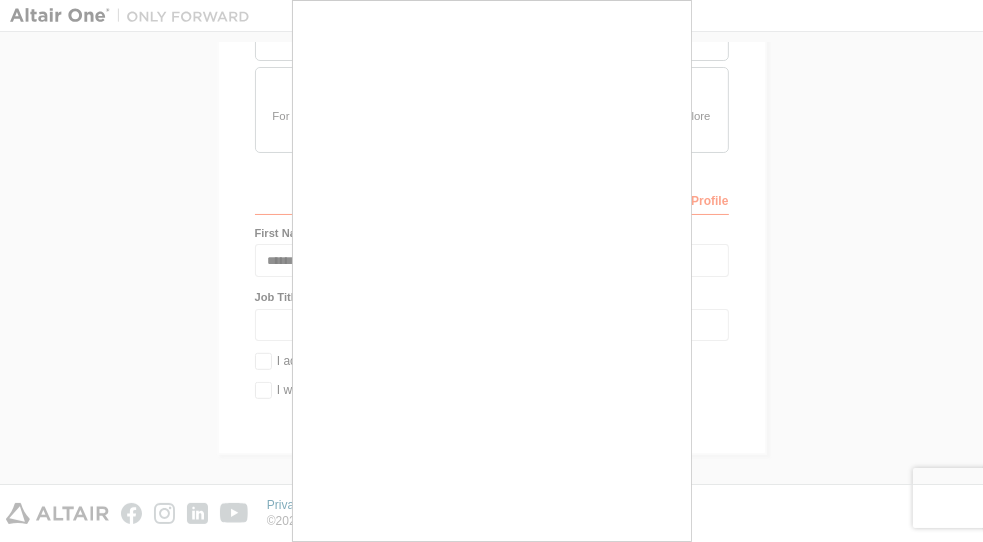 scroll, scrollTop: 54, scrollLeft: 0, axis: vertical 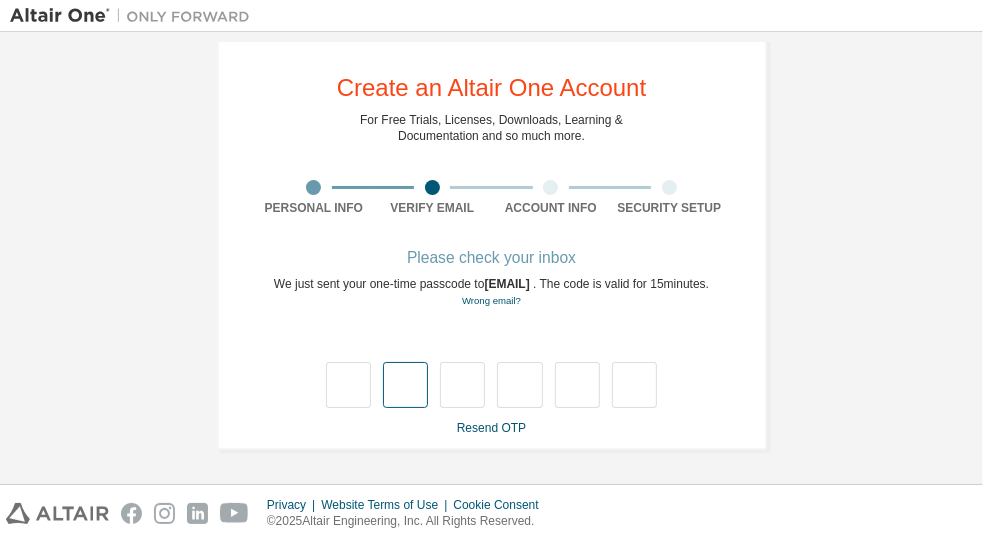 type on "*" 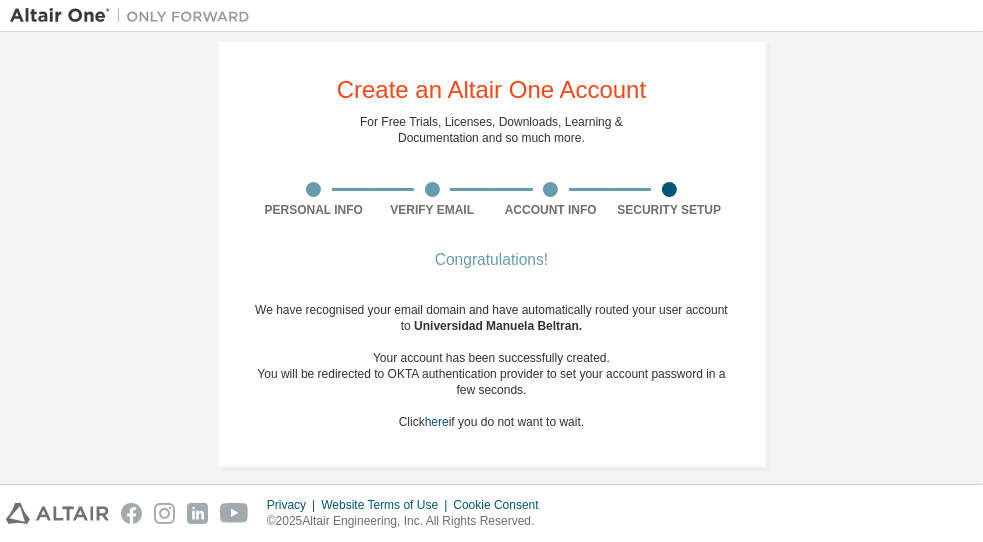 scroll, scrollTop: 42, scrollLeft: 0, axis: vertical 